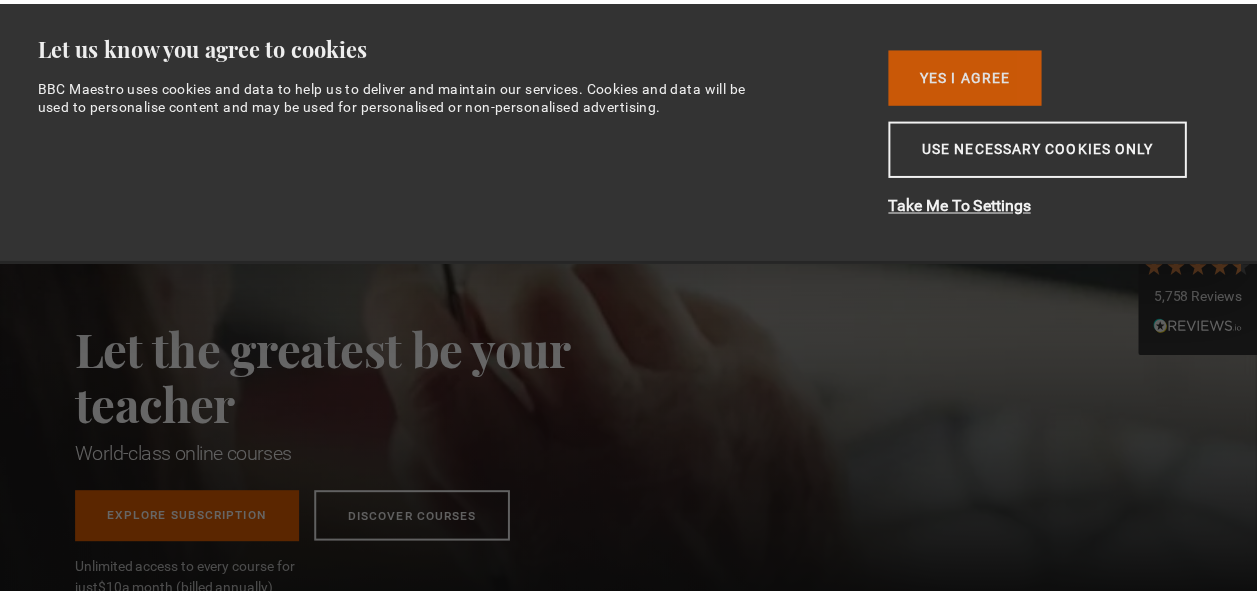 scroll, scrollTop: 0, scrollLeft: 0, axis: both 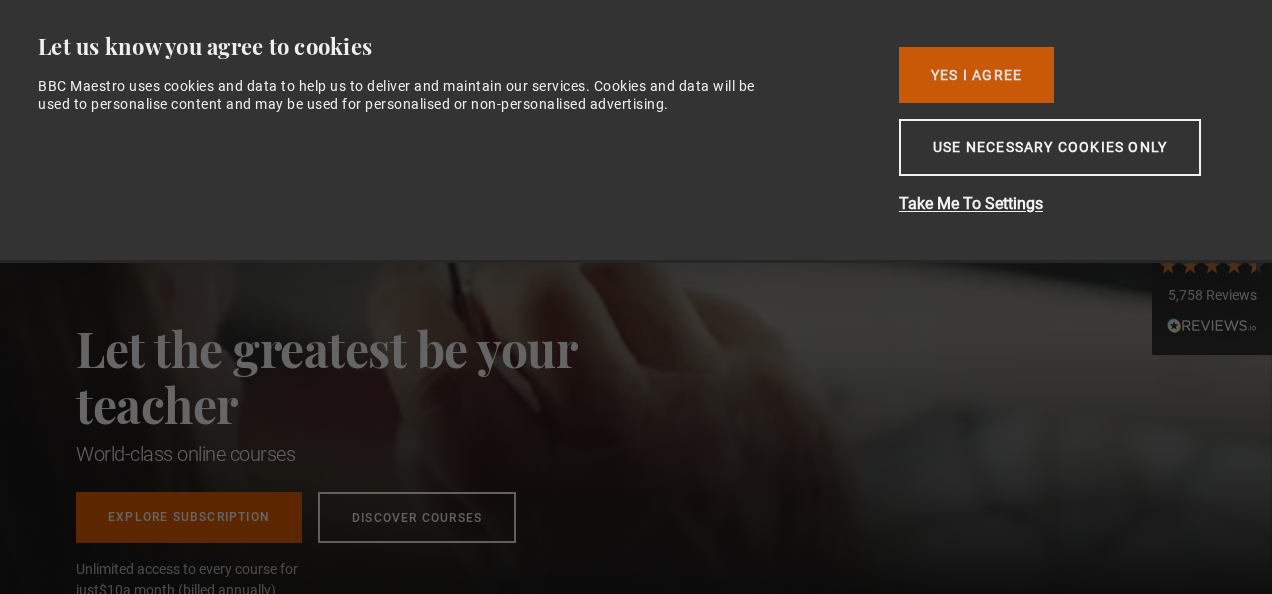 click on "Yes I Agree" at bounding box center [976, 75] 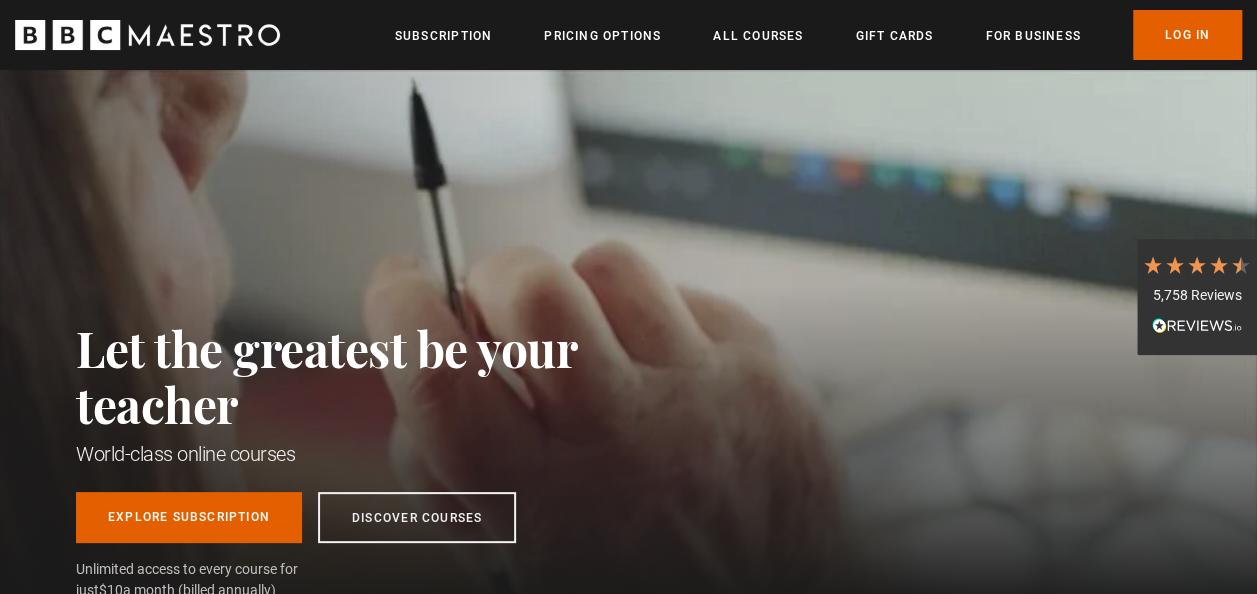 scroll, scrollTop: 0, scrollLeft: 0, axis: both 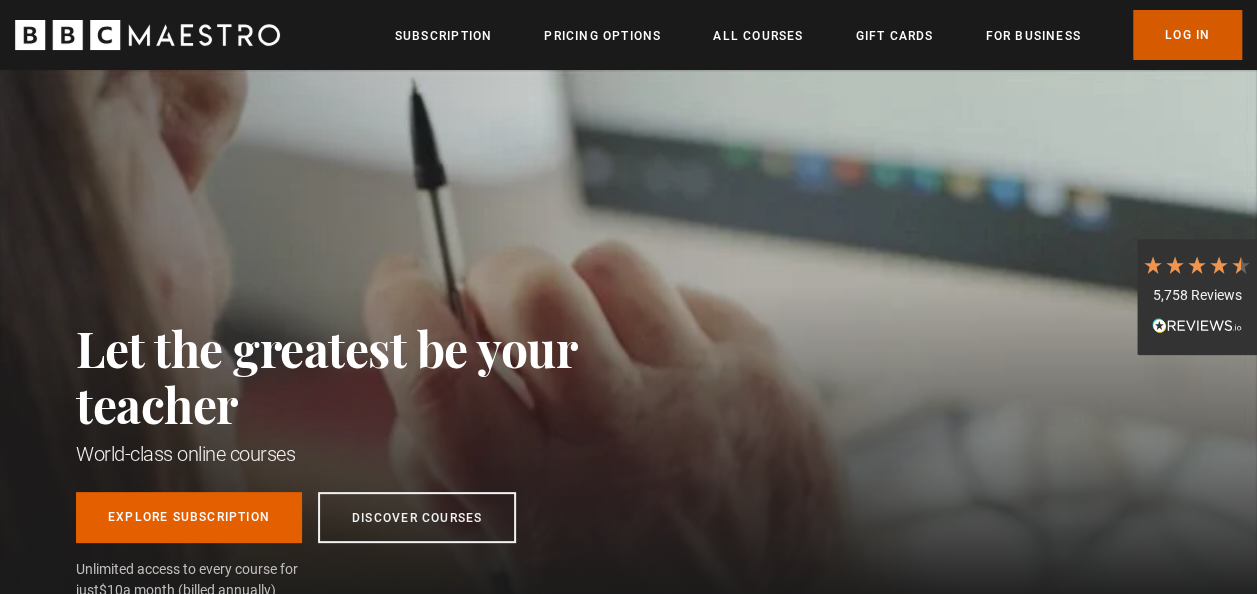 click on "Log In" at bounding box center [1187, 35] 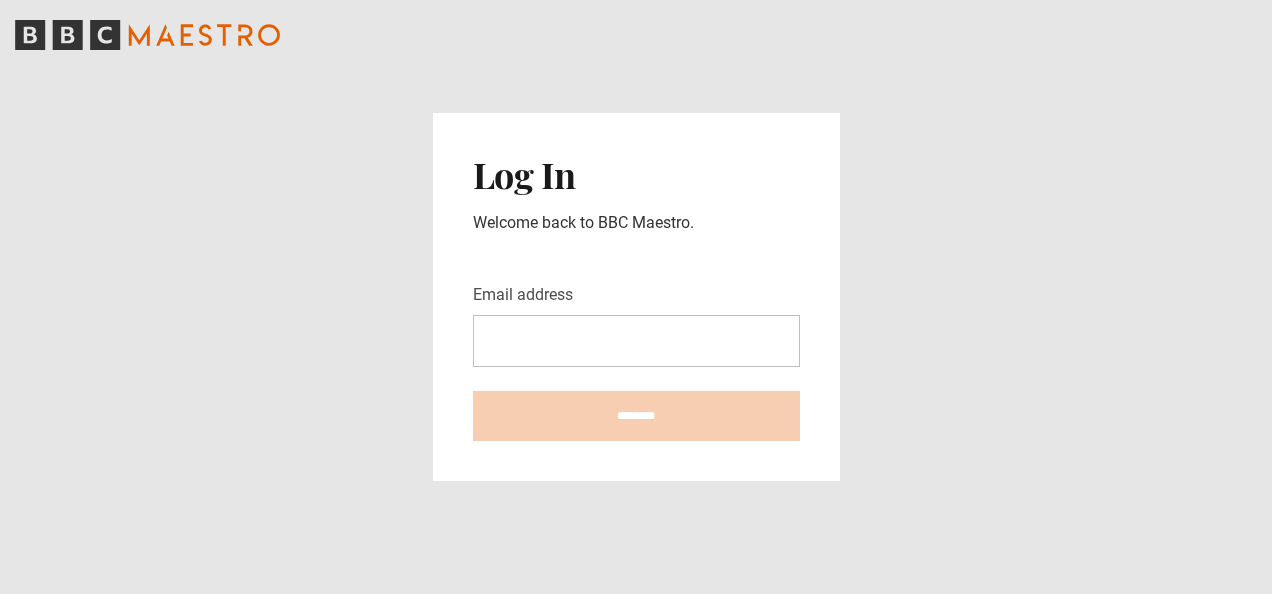 scroll, scrollTop: 0, scrollLeft: 0, axis: both 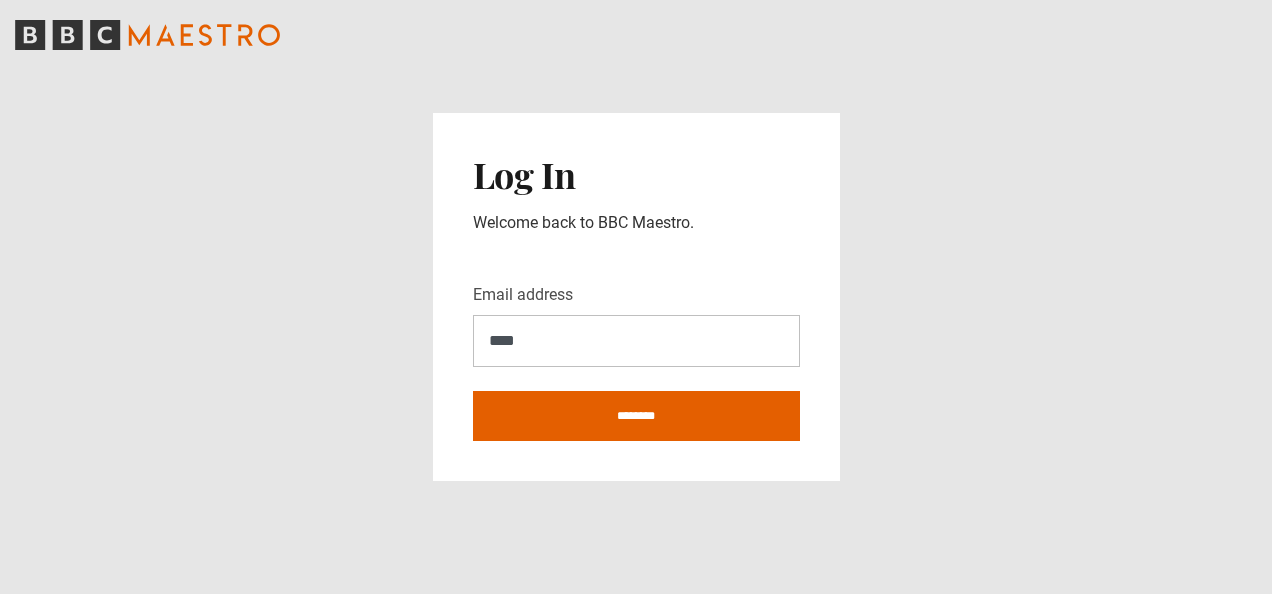 type on "**********" 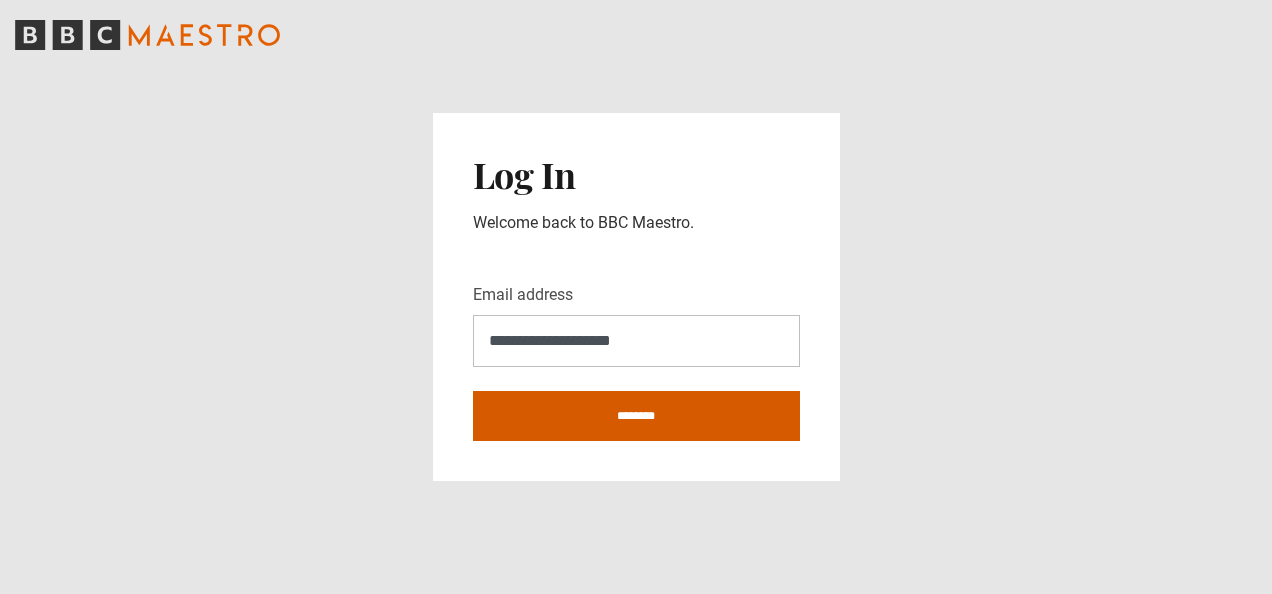 click on "********" at bounding box center (636, 416) 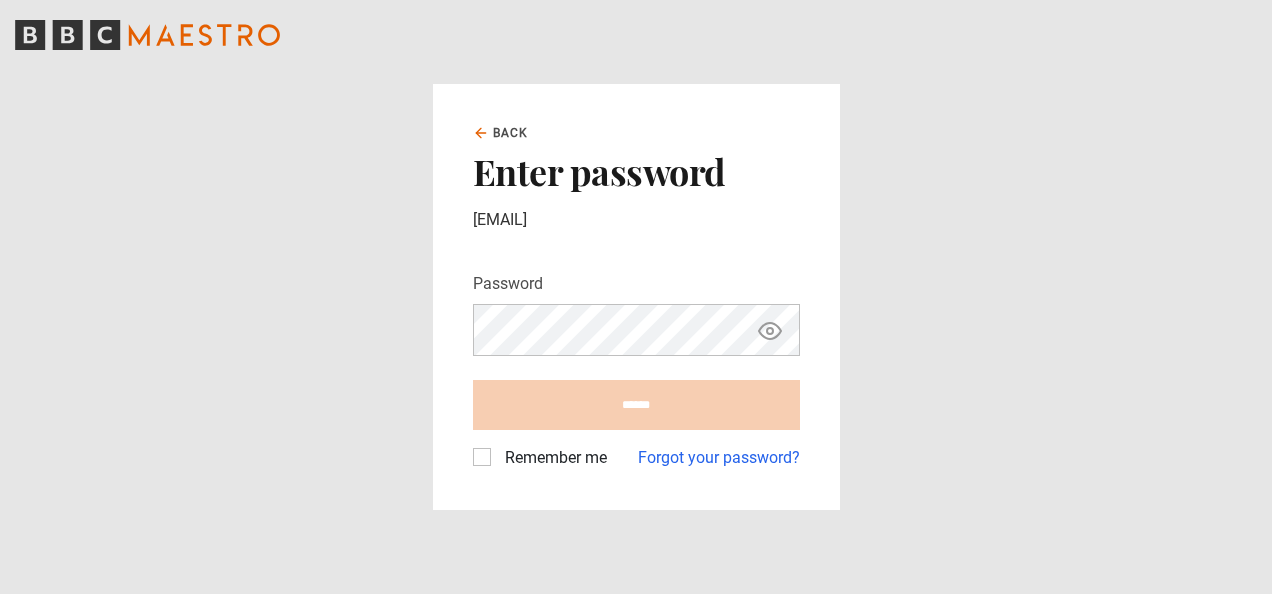 scroll, scrollTop: 0, scrollLeft: 0, axis: both 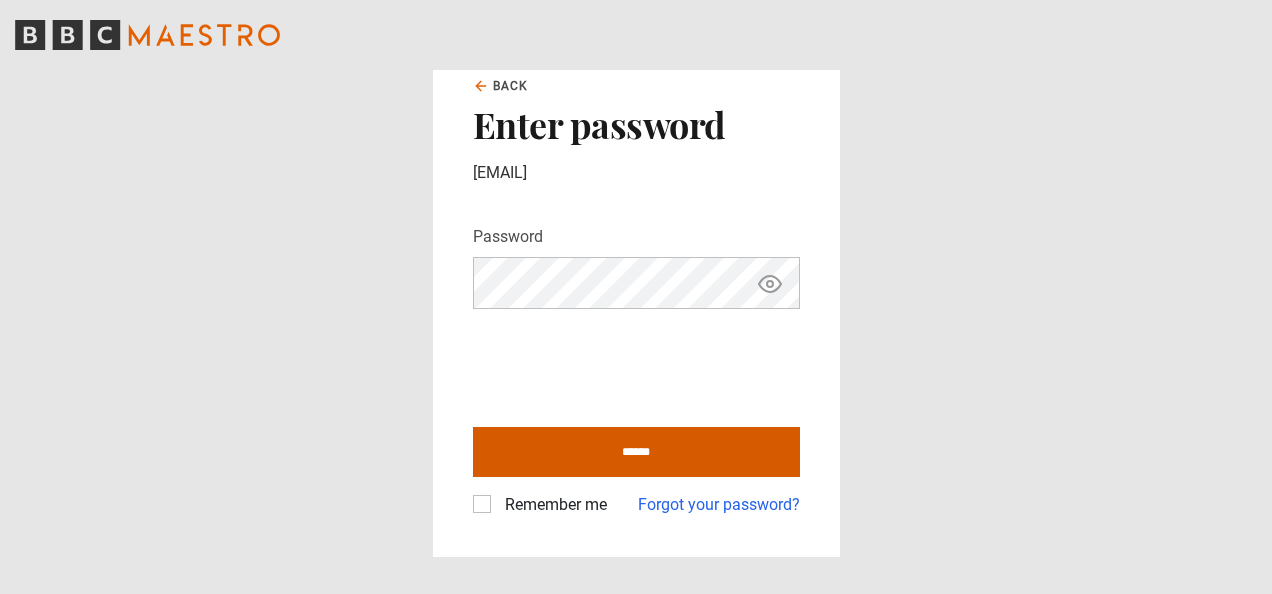 click on "******" at bounding box center (636, 452) 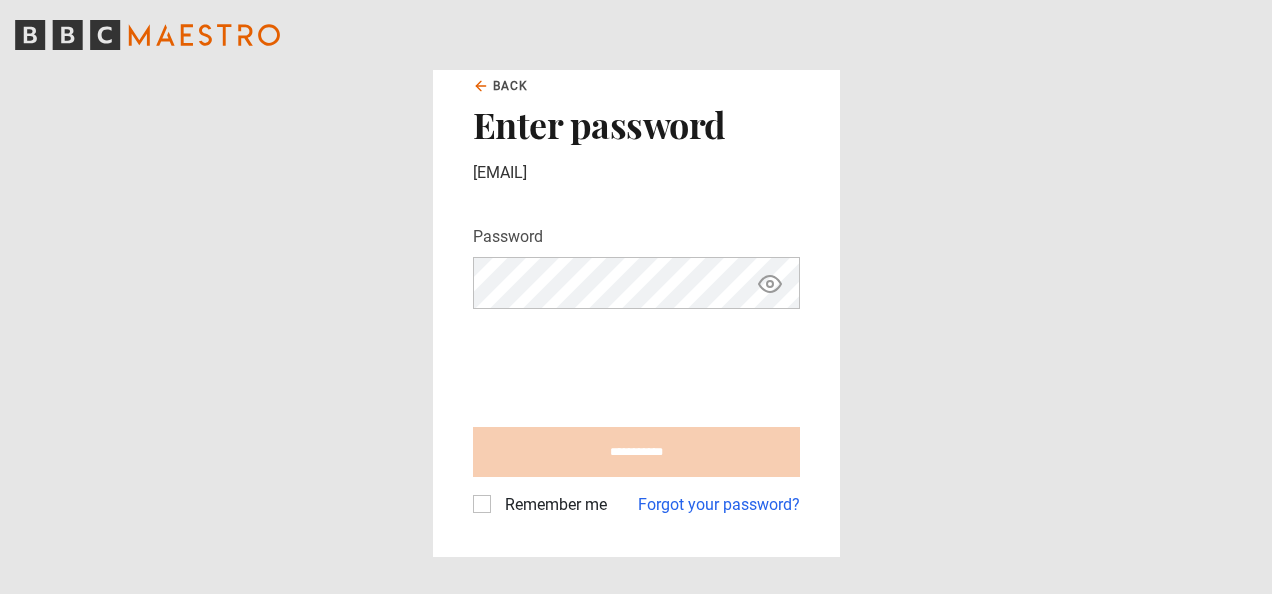 type on "**********" 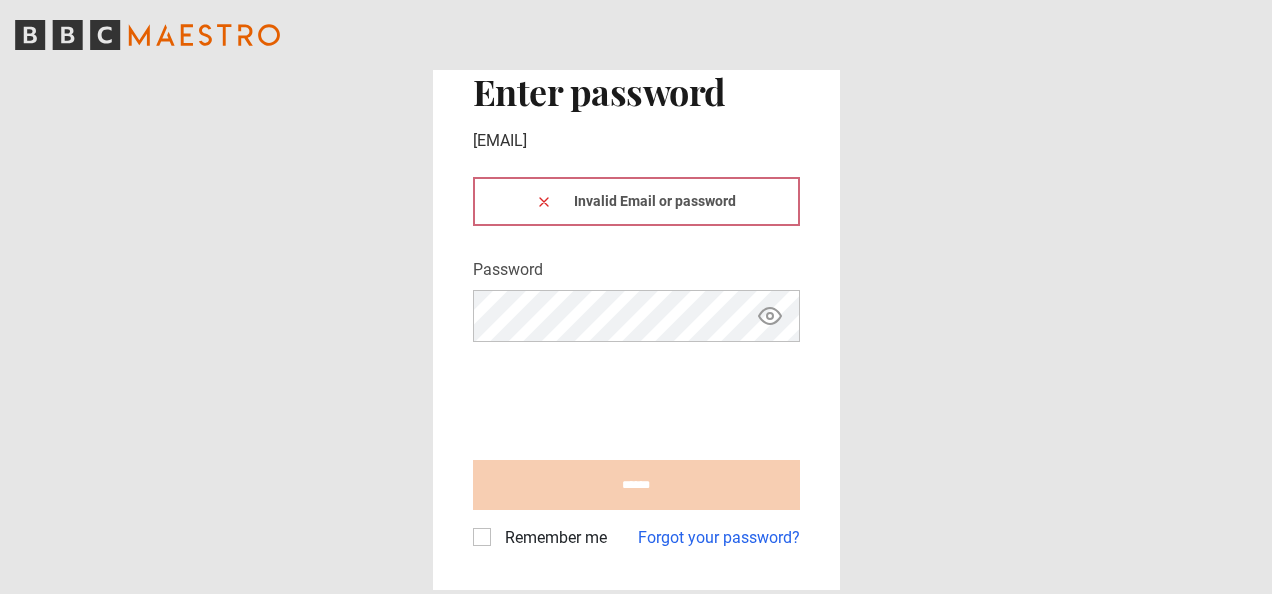 scroll, scrollTop: 0, scrollLeft: 0, axis: both 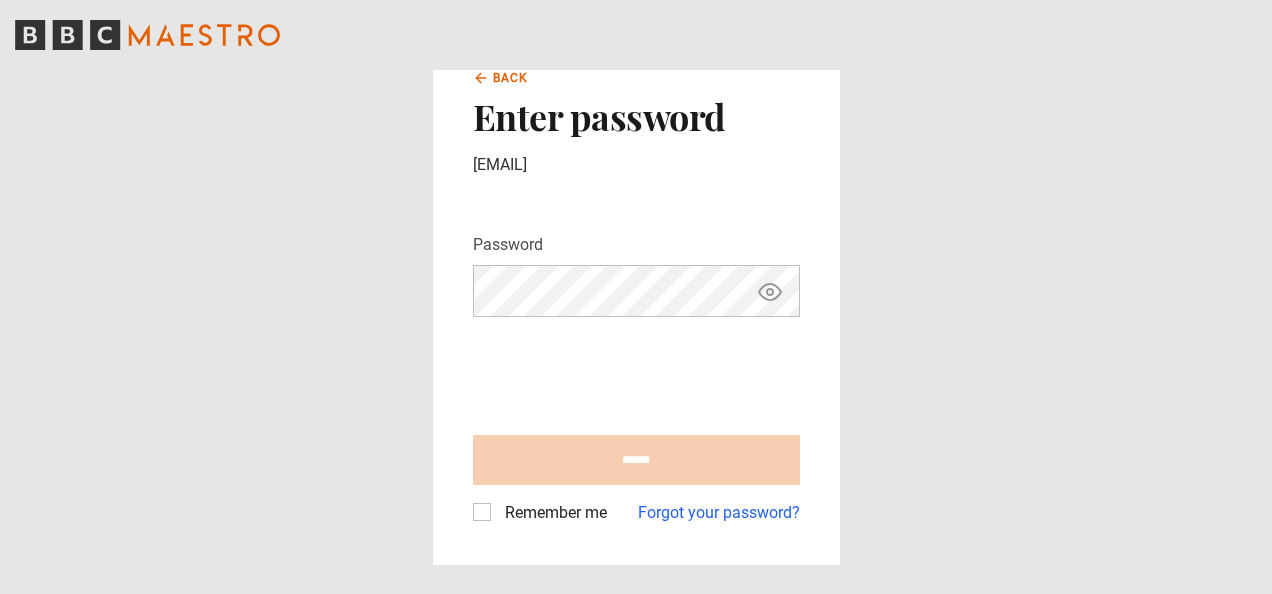 click 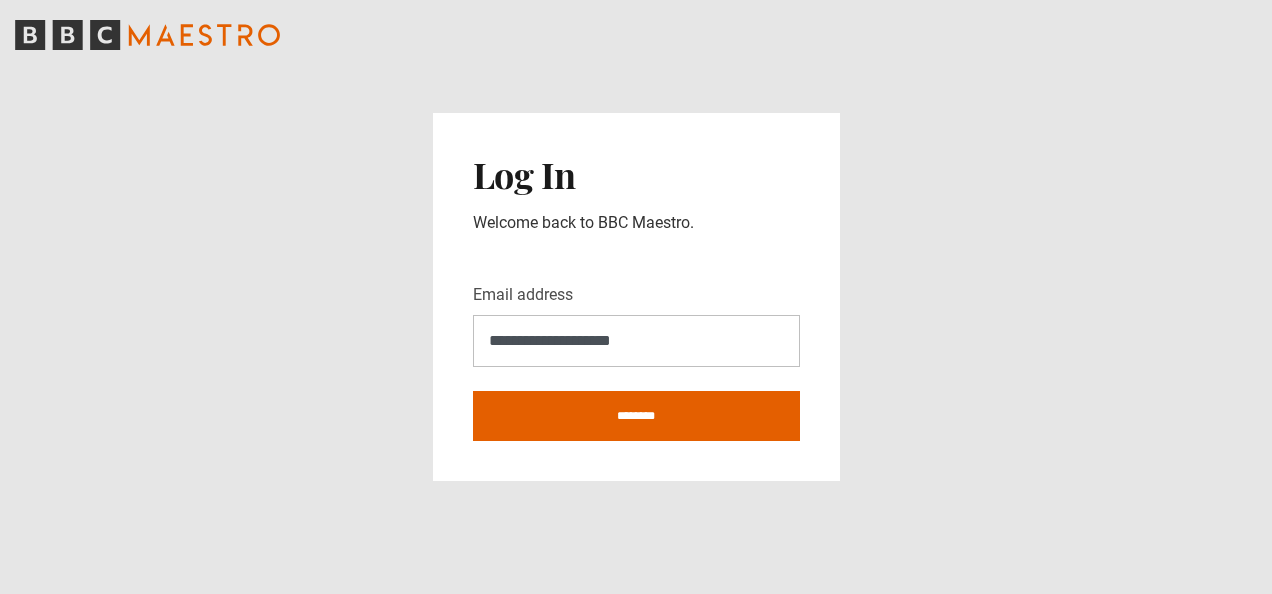scroll, scrollTop: 0, scrollLeft: 0, axis: both 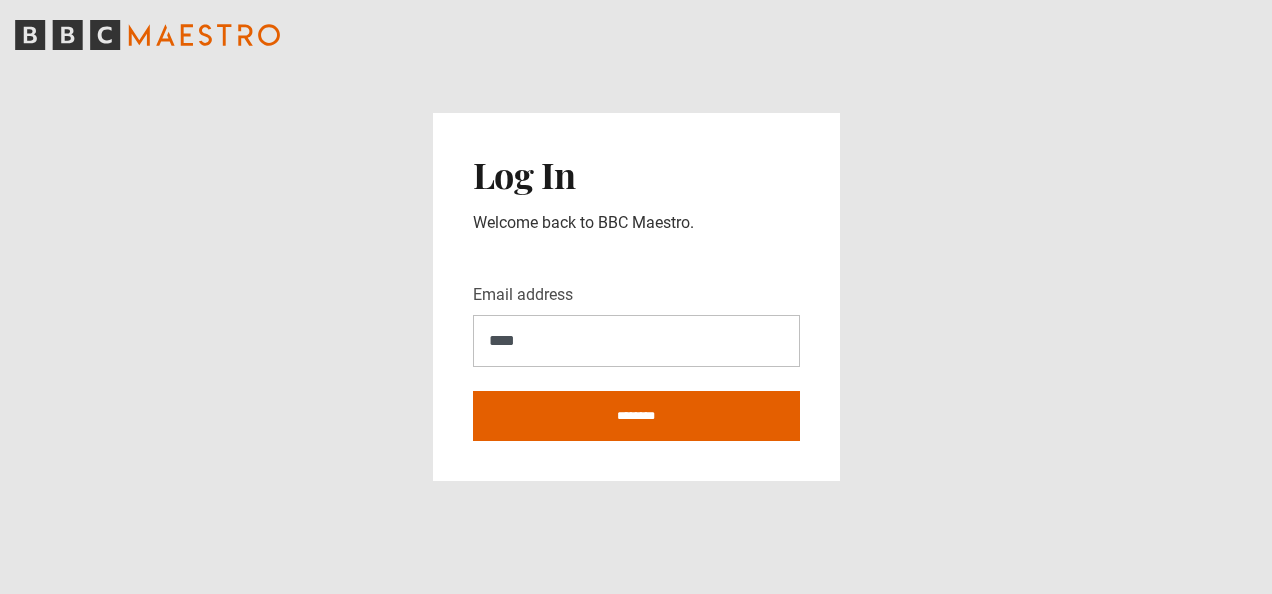 type on "**********" 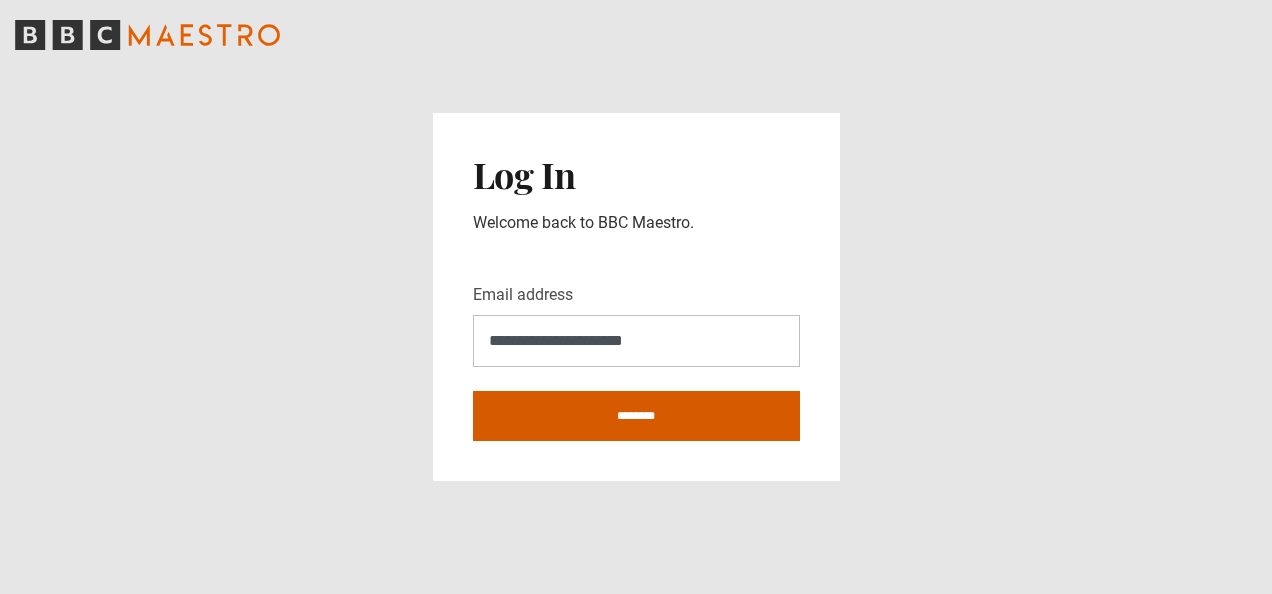 click on "********" at bounding box center (636, 416) 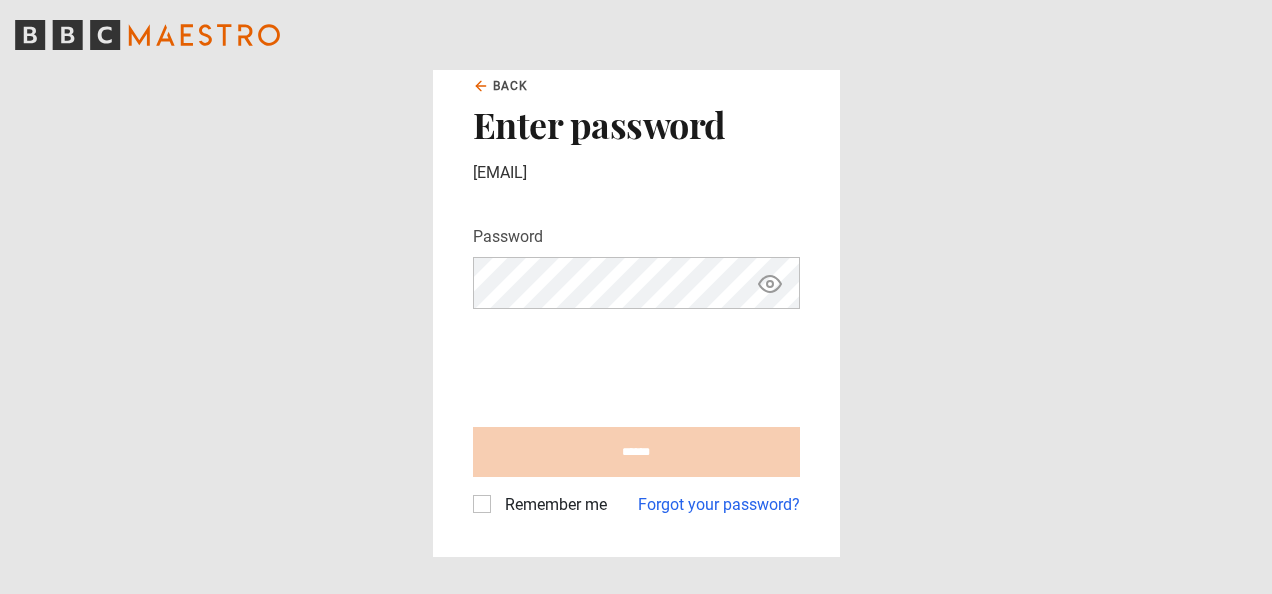 scroll, scrollTop: 0, scrollLeft: 0, axis: both 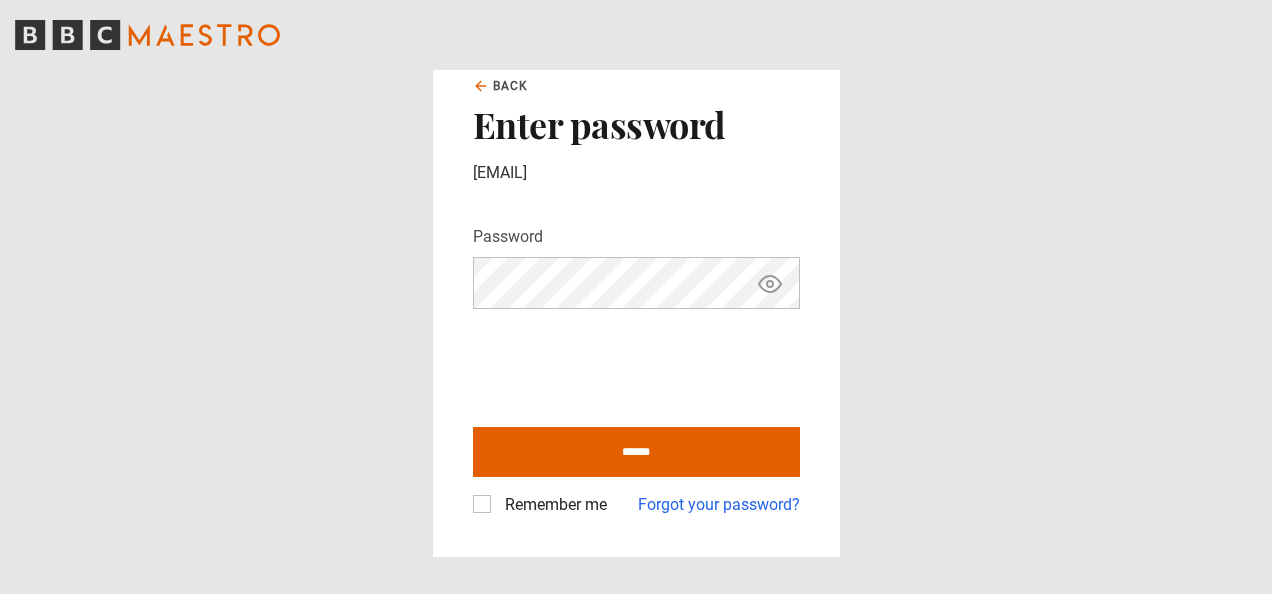 click on "Remember me" at bounding box center [552, 505] 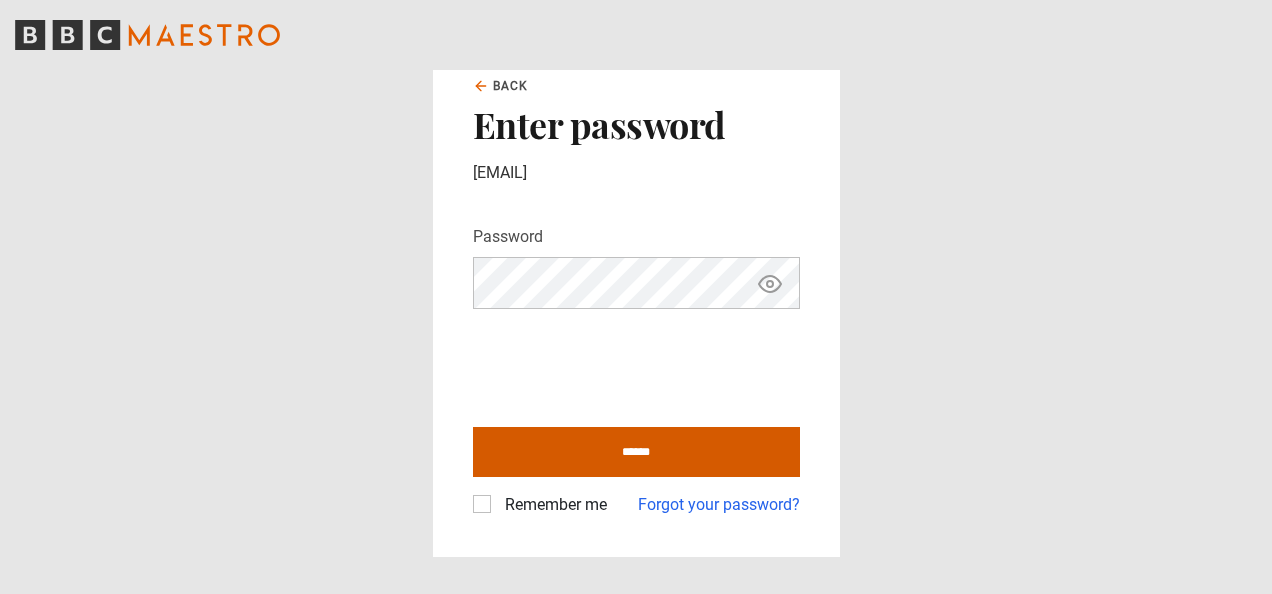 click on "******" at bounding box center [636, 452] 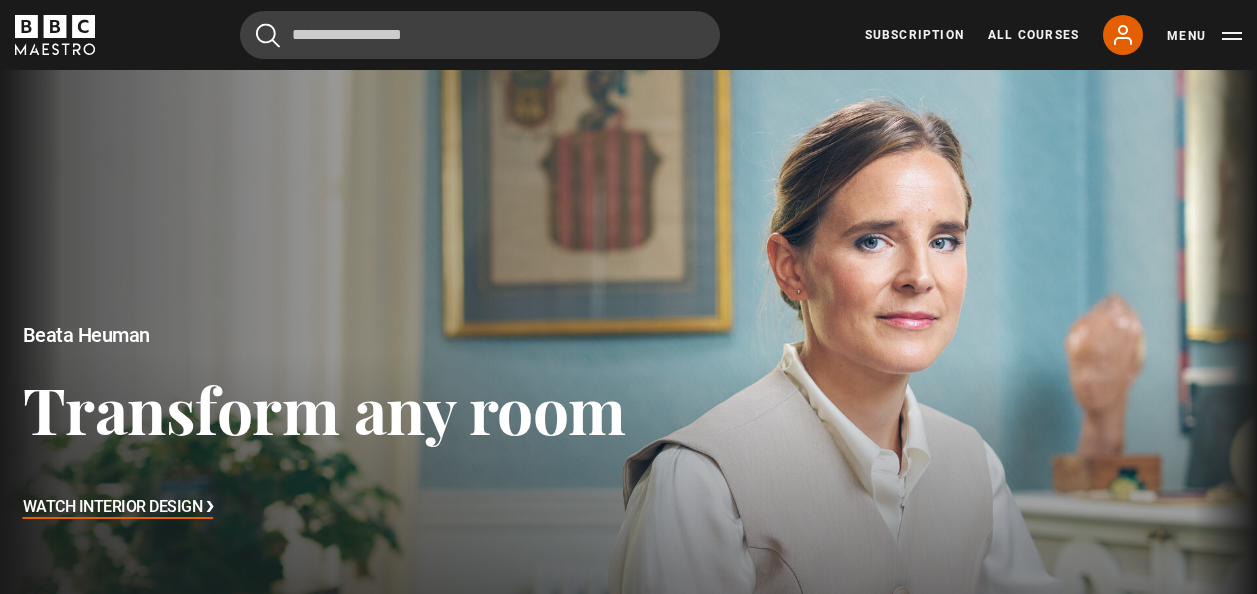 scroll, scrollTop: 0, scrollLeft: 0, axis: both 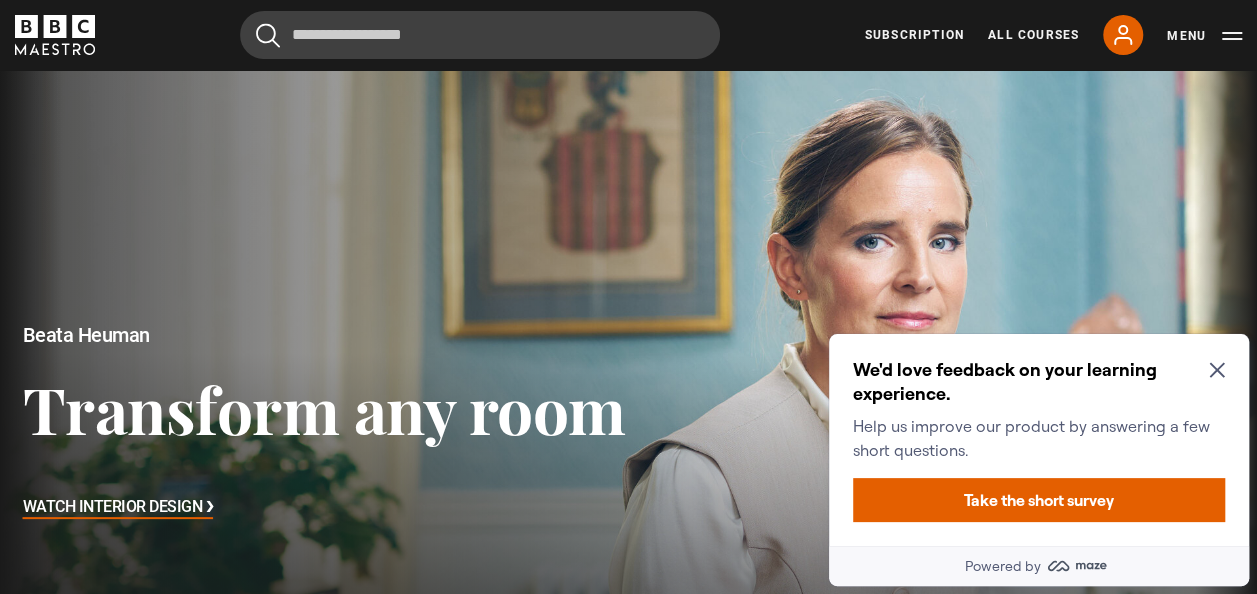 click 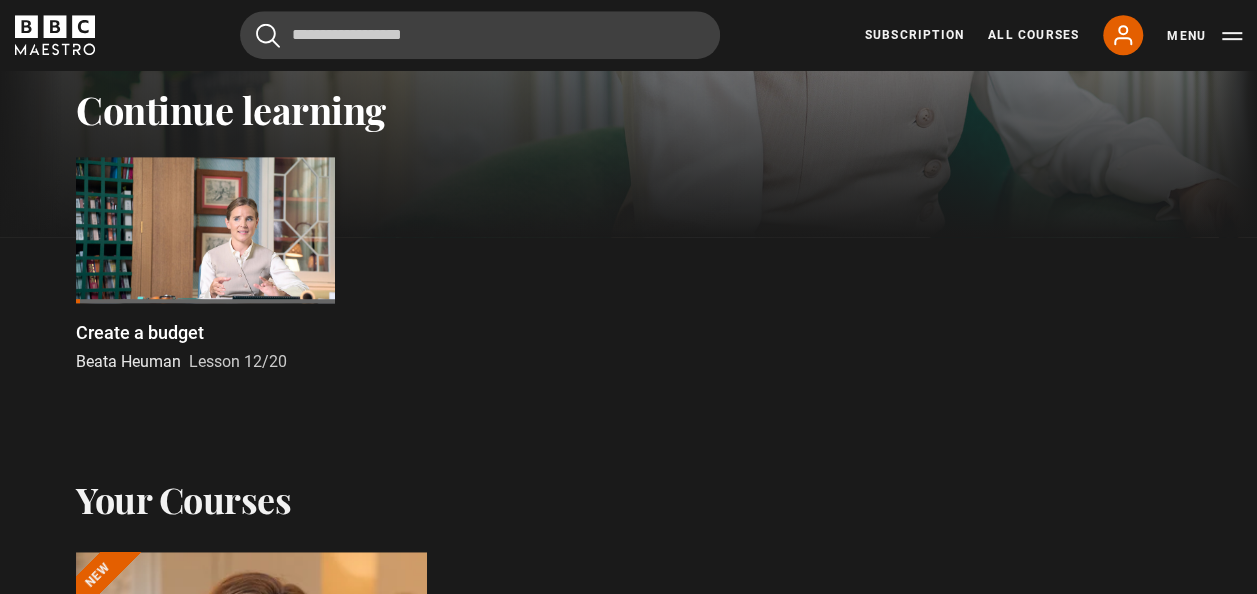 scroll, scrollTop: 500, scrollLeft: 0, axis: vertical 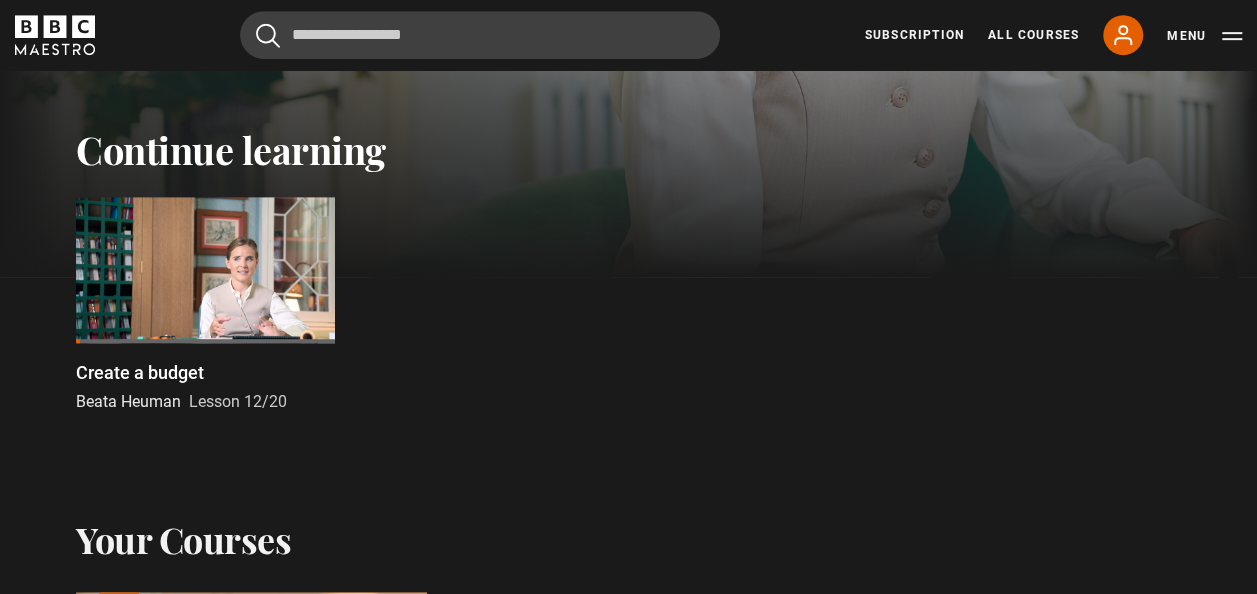click at bounding box center (205, 269) 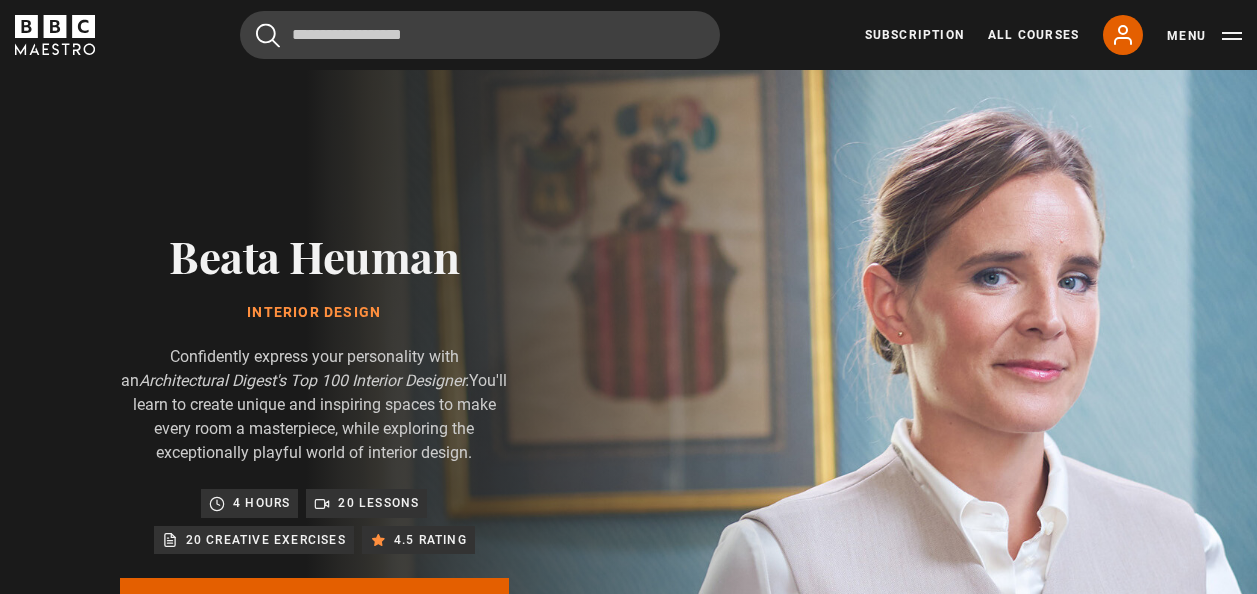 scroll, scrollTop: 875, scrollLeft: 0, axis: vertical 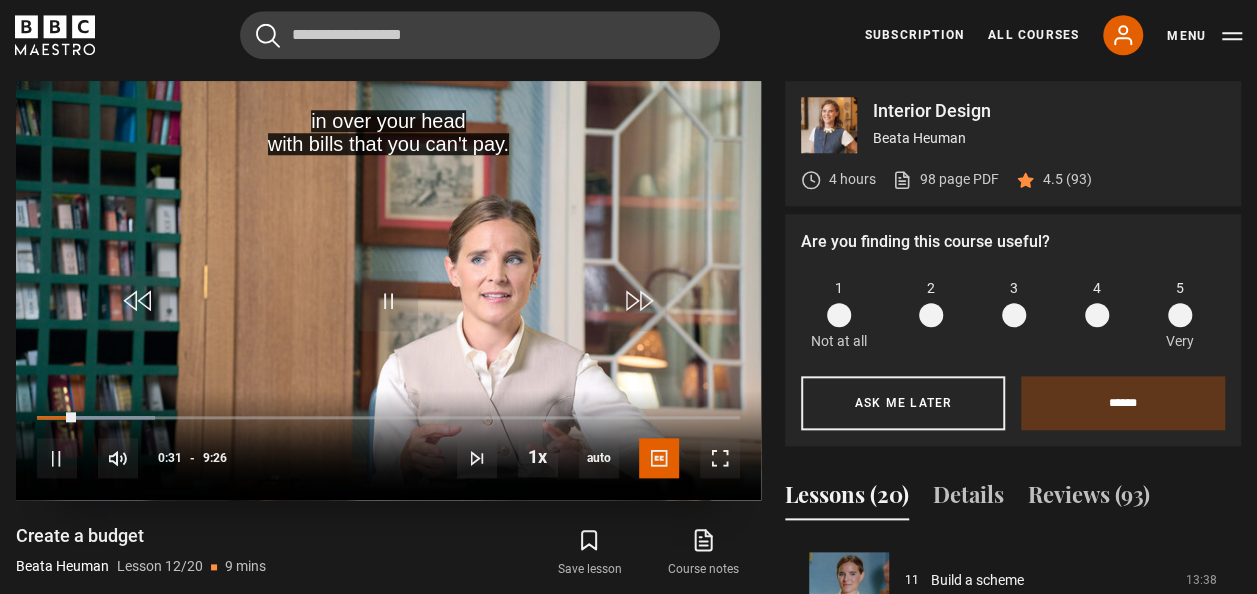 drag, startPoint x: 740, startPoint y: 455, endPoint x: 730, endPoint y: 456, distance: 10.049875 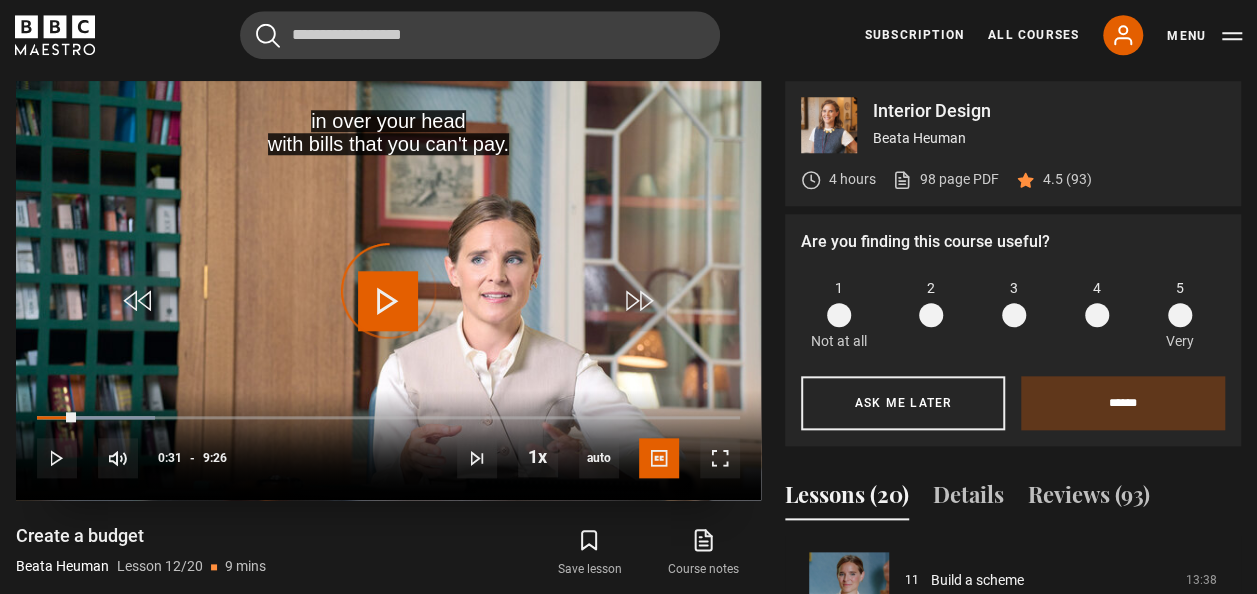 drag, startPoint x: 75, startPoint y: 411, endPoint x: 34, endPoint y: 410, distance: 41.01219 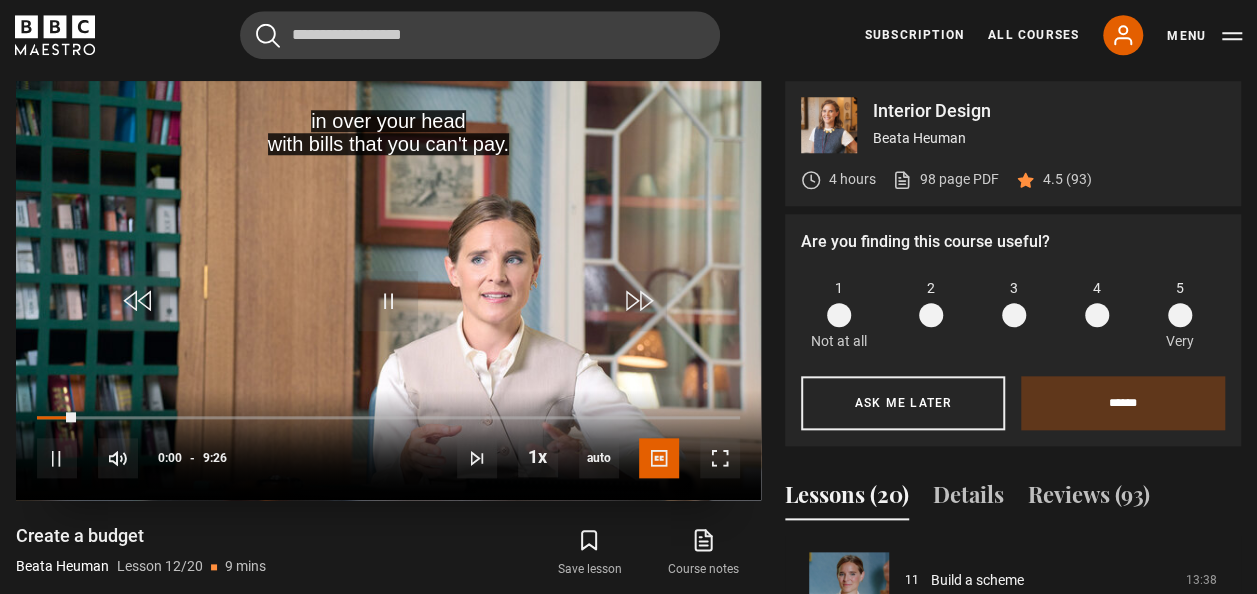 click on "10s Skip Back 10 seconds Pause 10s Skip Forward 10 seconds Loaded :  0.00% 0:26 0:00 Pause Mute Current Time  0:00 - Duration  9:26
[FIRST] [LAST]
Lesson 12
Create a budget
1x Playback Rate 2x 1.5x 1x , selected 0.5x auto Quality 360p 720p 1080p 2160p Auto , selected Captions captions off English  Captions , selected" at bounding box center (388, 445) 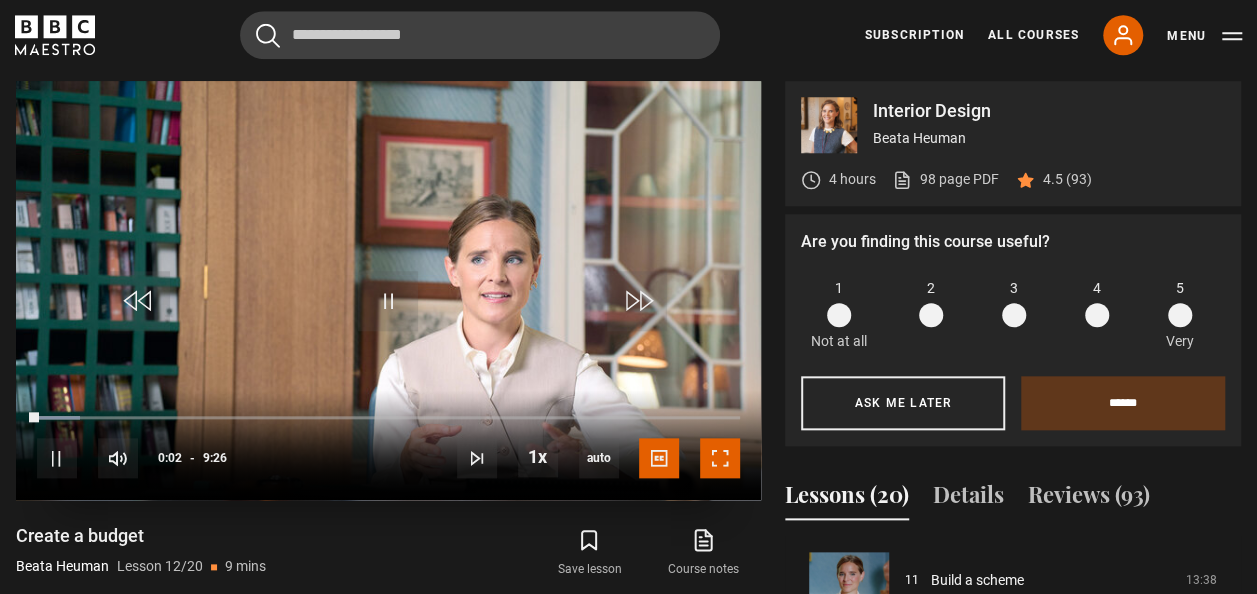 click at bounding box center (720, 458) 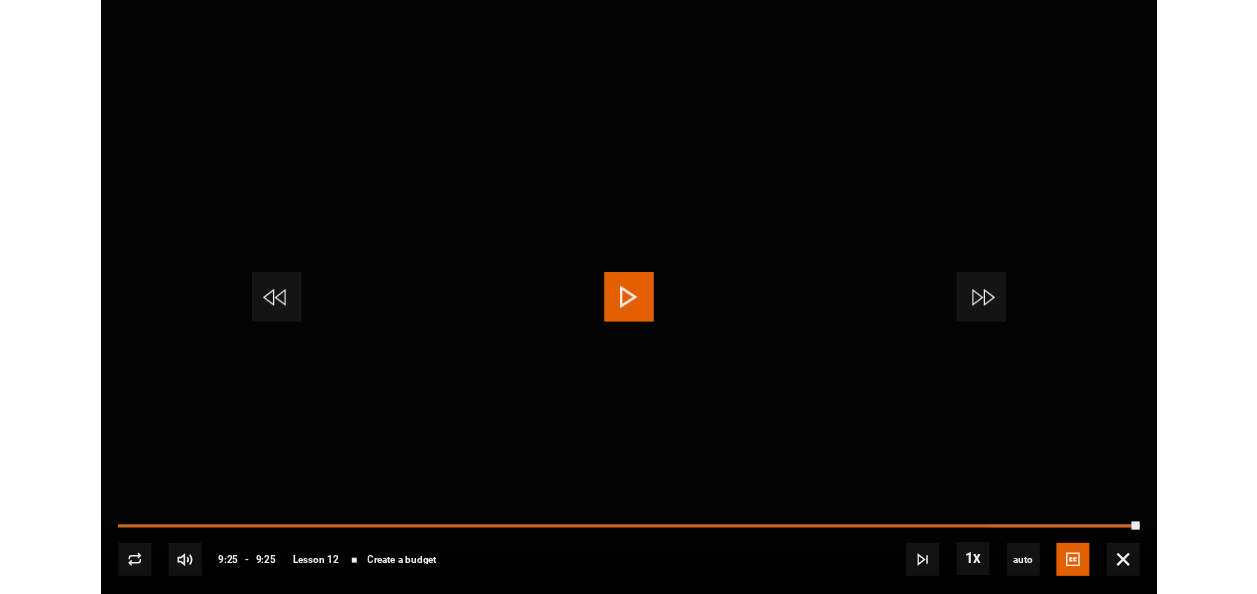 scroll, scrollTop: 938, scrollLeft: 0, axis: vertical 